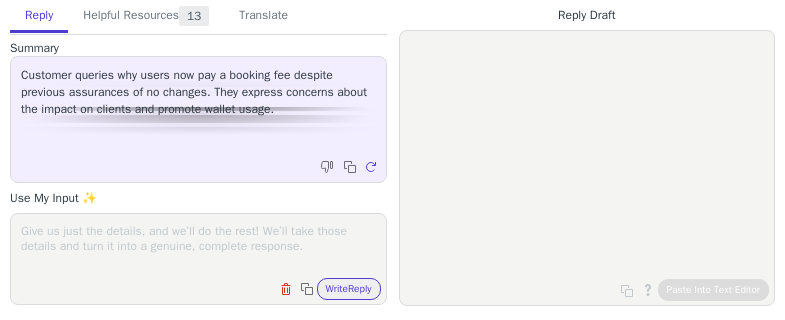 scroll, scrollTop: 0, scrollLeft: 0, axis: both 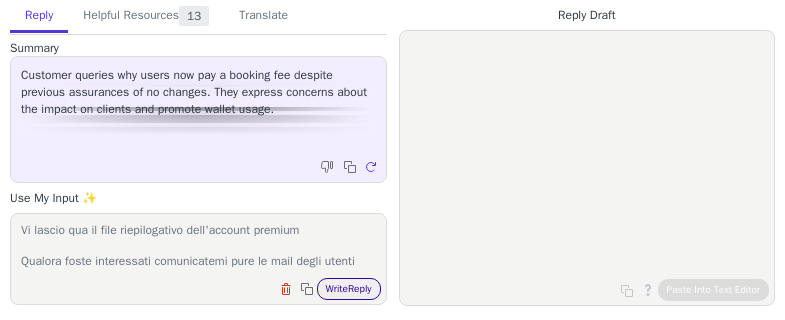 type on "Buongiorno Gabriele,
Vi ringrazio per l'attesa.
I colleghi del customer success, riguardo la situazione delle commissioni lato giocatore, oltre a parlarmi del borsellino per gli utenti di cui però avevamo già parlato anche noi, mi hanno detto che posso proporvi di attivare gratuitamente a circa 10/20 vostri utenti fidelizzati lì'accpunt premium per 6 mesi. L'account premium consenter agli utenti di prenotare online il campo con pagamento online con carta senza commissioni applicate.
Vi lascio qua il file riepilogativo dell'account premium
Qualora foste interessati comunicatemi pure le mail degli utenti" 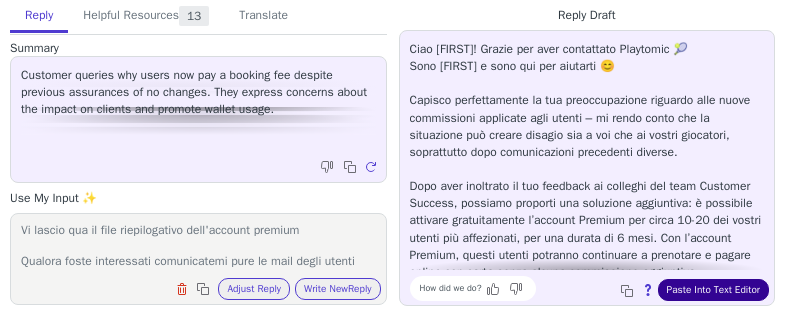 click on "Paste Into Text Editor" at bounding box center [713, 290] 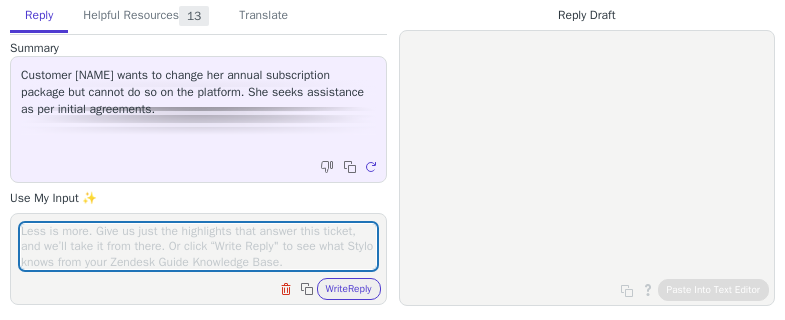 scroll, scrollTop: 0, scrollLeft: 0, axis: both 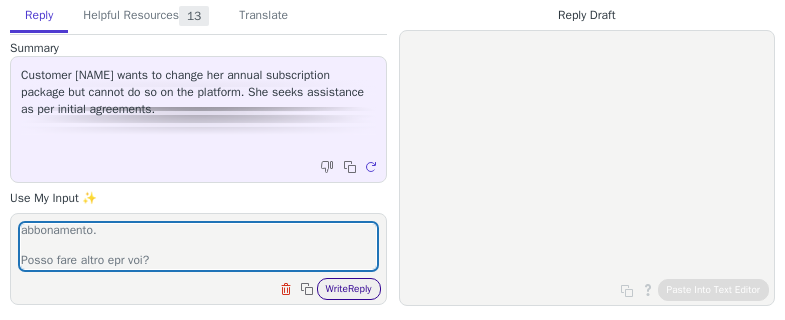 type on "Buongiorno,
Oggi vi contatterà la collega Vanessa del Team di Customer success con cui potrete confrontarvi circa la tematica del cambio abbonamento.
Posso fare altro epr voi?" 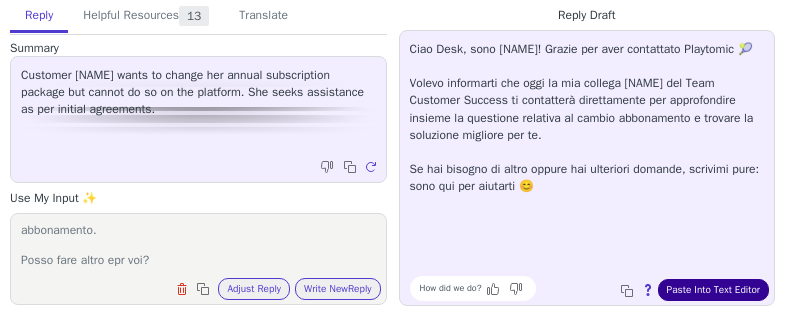 click on "Paste Into Text Editor" at bounding box center (713, 290) 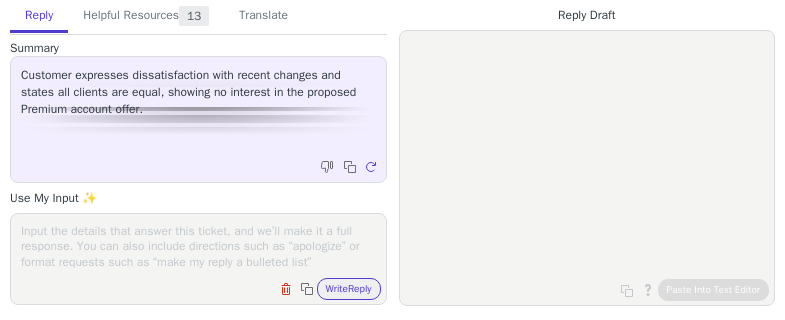 scroll, scrollTop: 0, scrollLeft: 0, axis: both 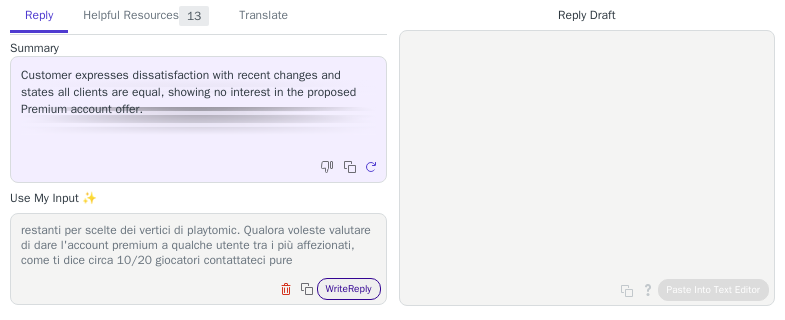 type on "certo... capisco
Purtroppo è stato un inserimento progressivo nel corso dei vari anni. all'inizio solo poche [PROVINCE] avevano le commissioni e man mano nel corso degli anni hanno dovuto applicarle a tutte le restanti per scelte dei vertici di playtomic. Qualora voleste valutare di dare l'account premium a qualche utente tra i più affezionati, come ti dice circa 10/20 giocatori contattateci pure" 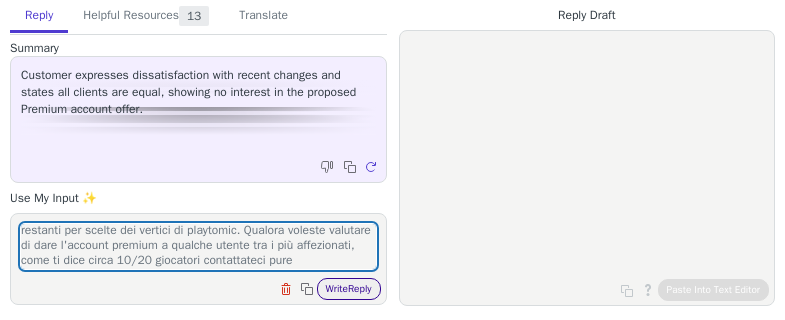 click on "Write  Reply" at bounding box center [349, 289] 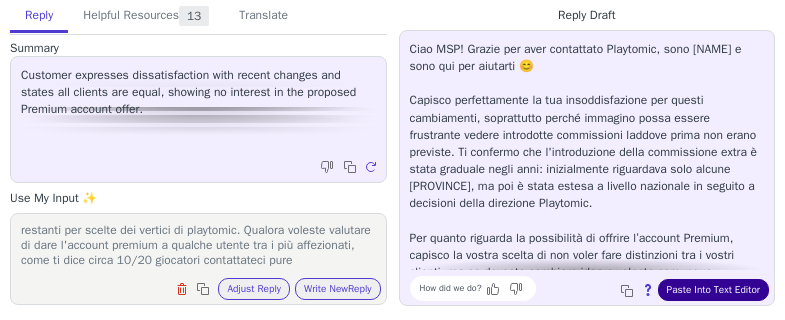 click on "Paste Into Text Editor" at bounding box center (713, 290) 